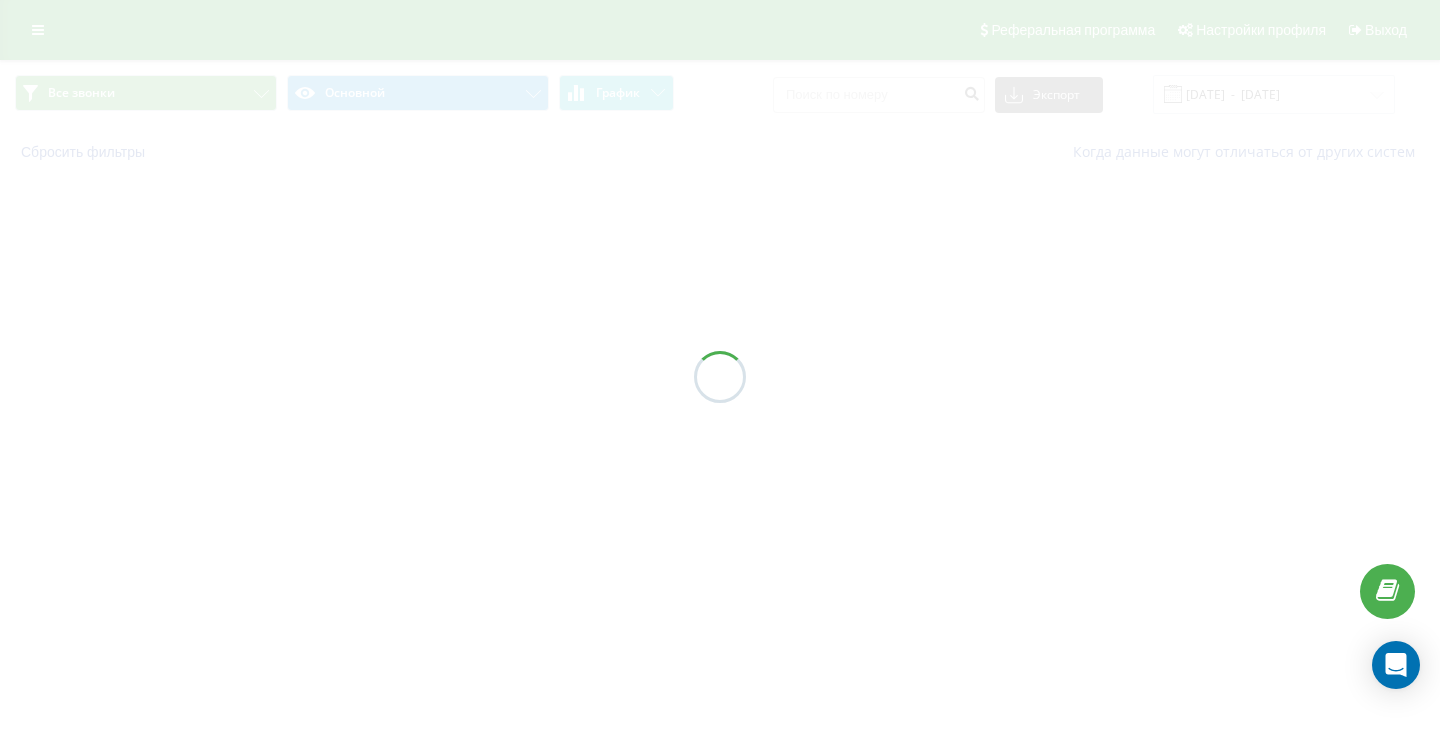 scroll, scrollTop: 0, scrollLeft: 0, axis: both 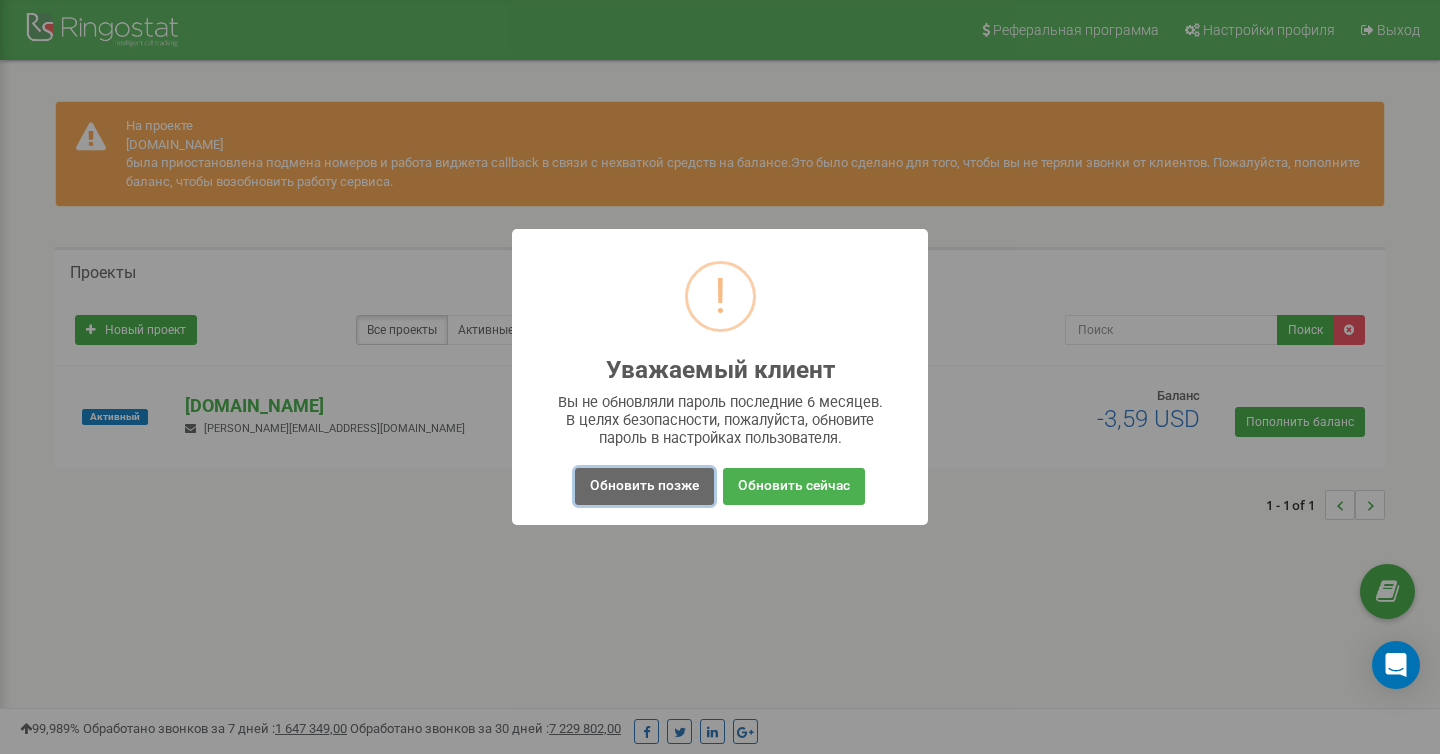 click on "Обновить позже" at bounding box center (644, 486) 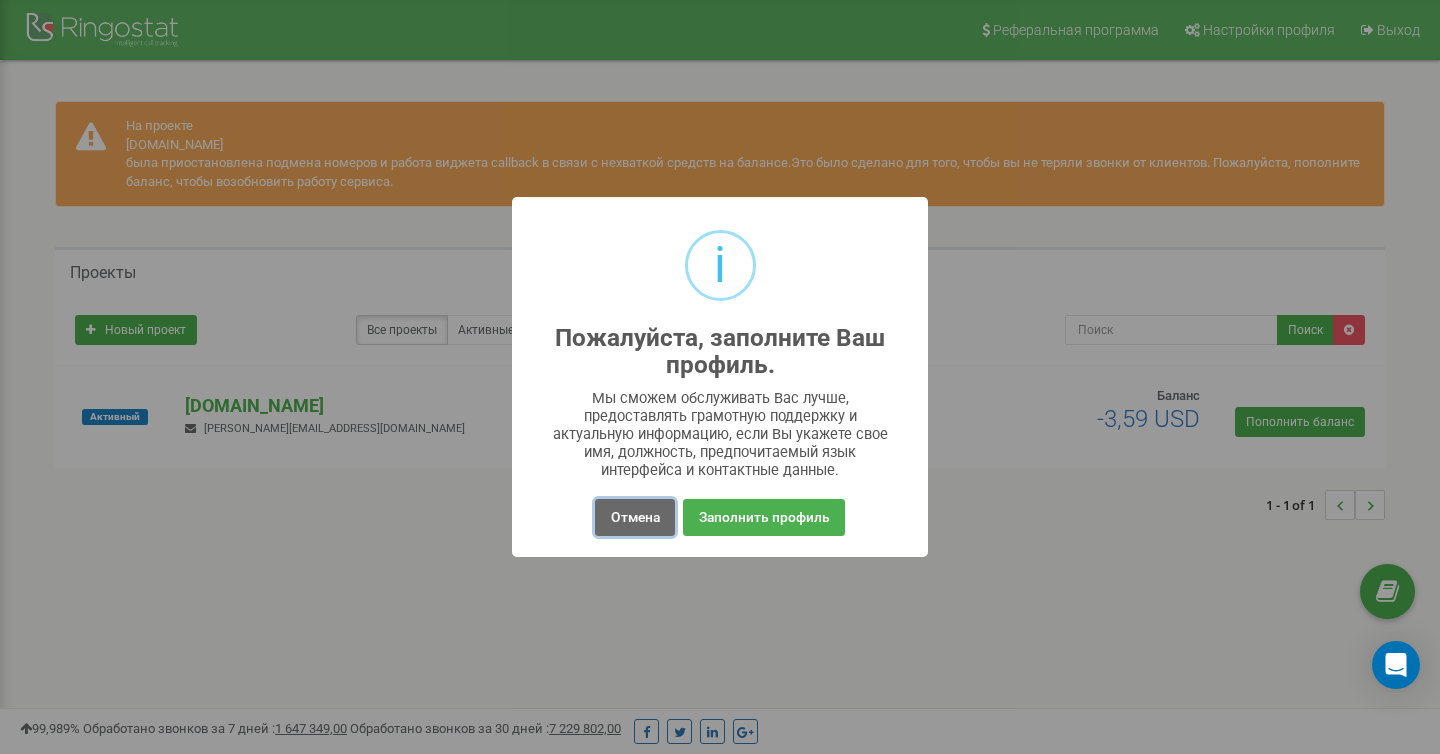 click on "Отмена" at bounding box center [634, 517] 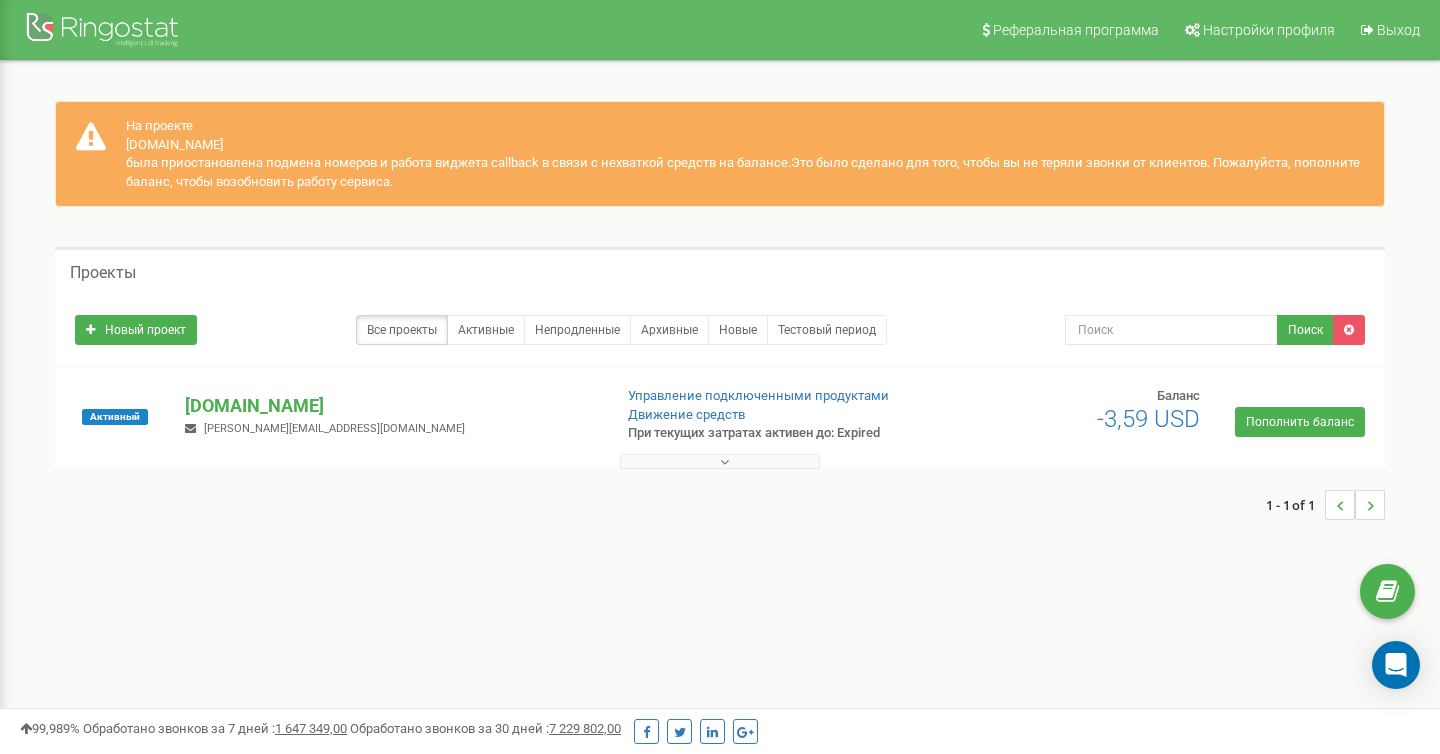 scroll, scrollTop: 9, scrollLeft: 0, axis: vertical 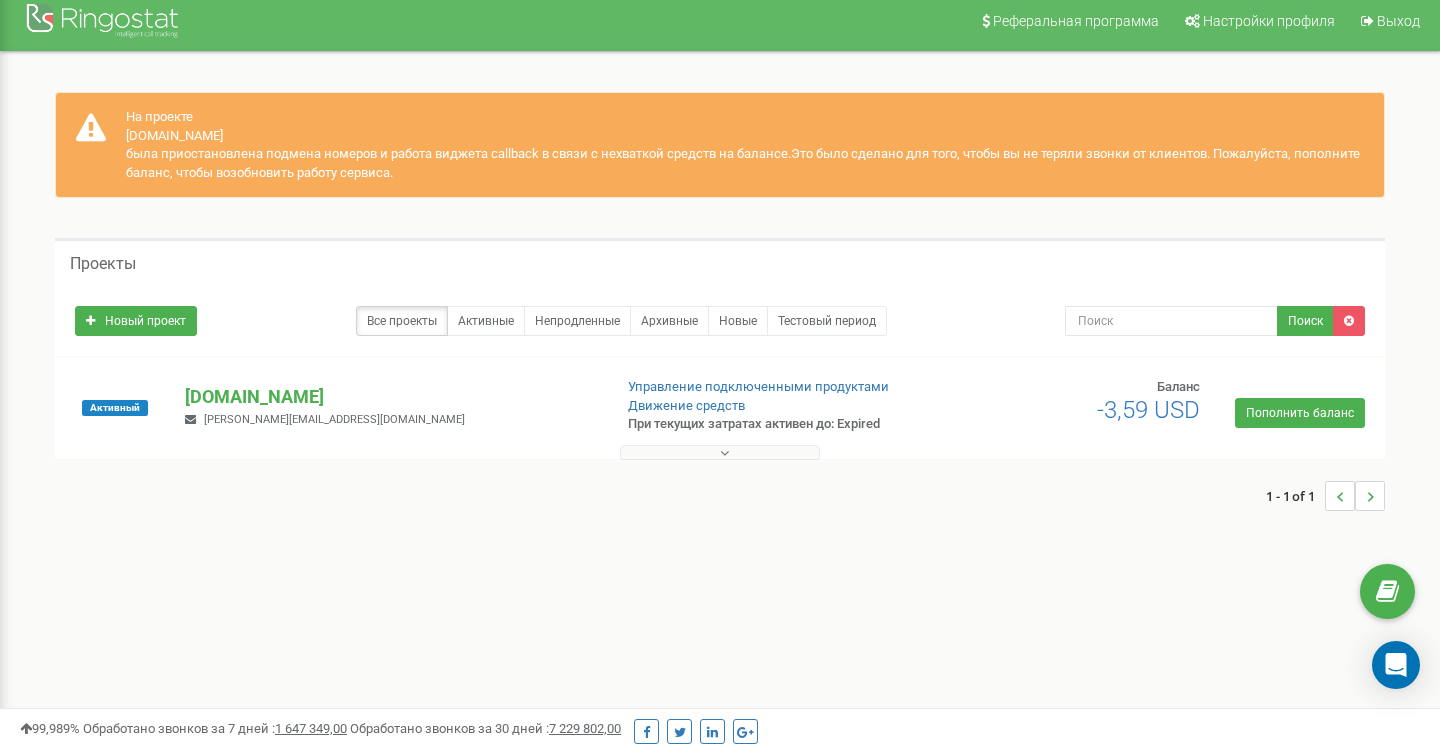 click at bounding box center (720, 452) 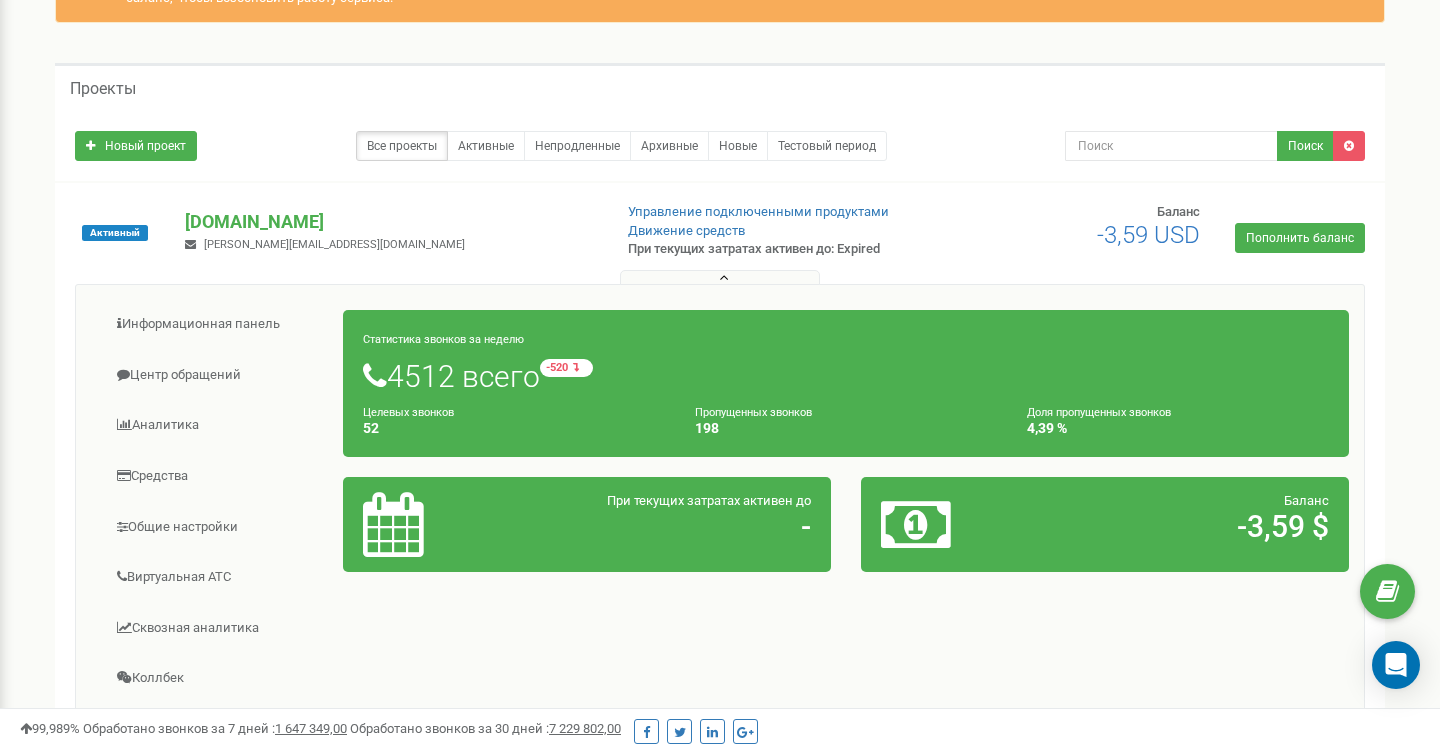scroll, scrollTop: 239, scrollLeft: 0, axis: vertical 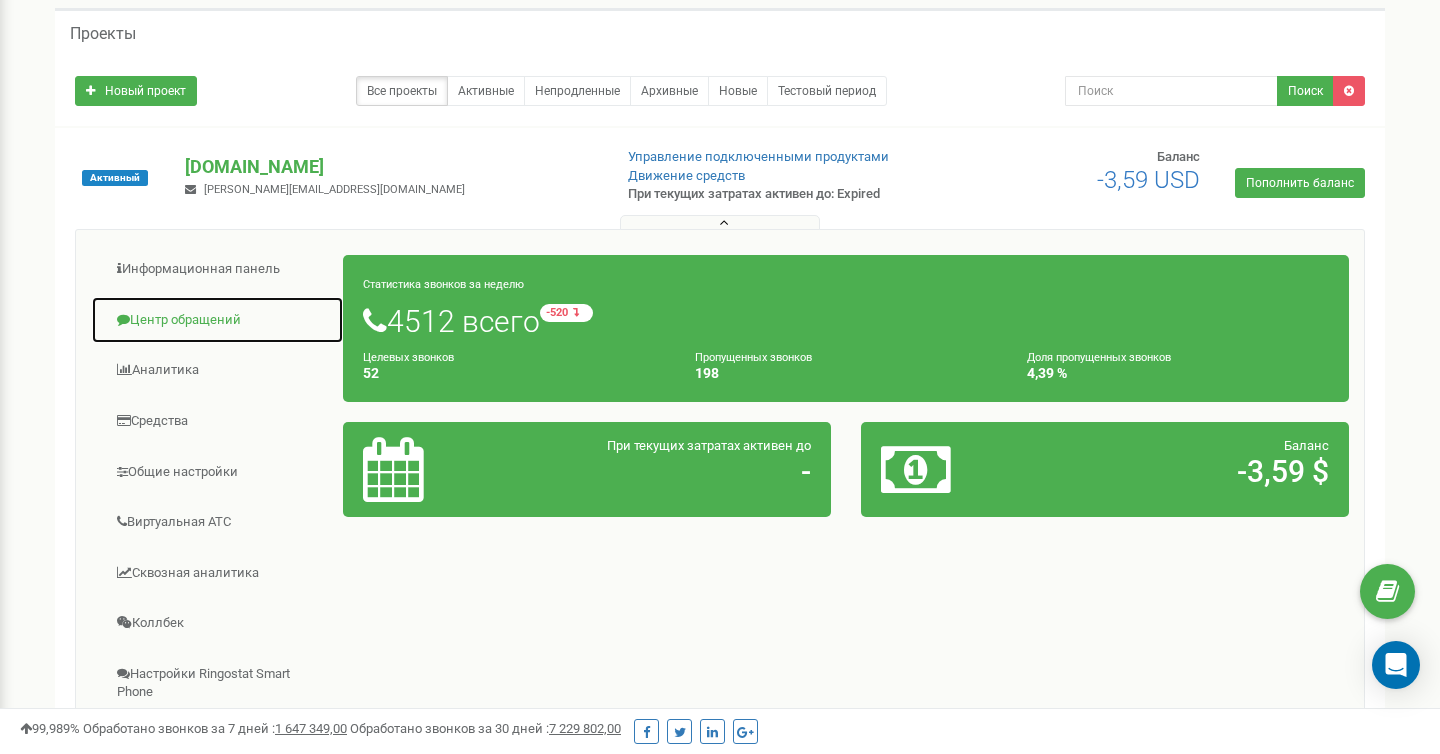click on "Центр обращений" at bounding box center (217, 320) 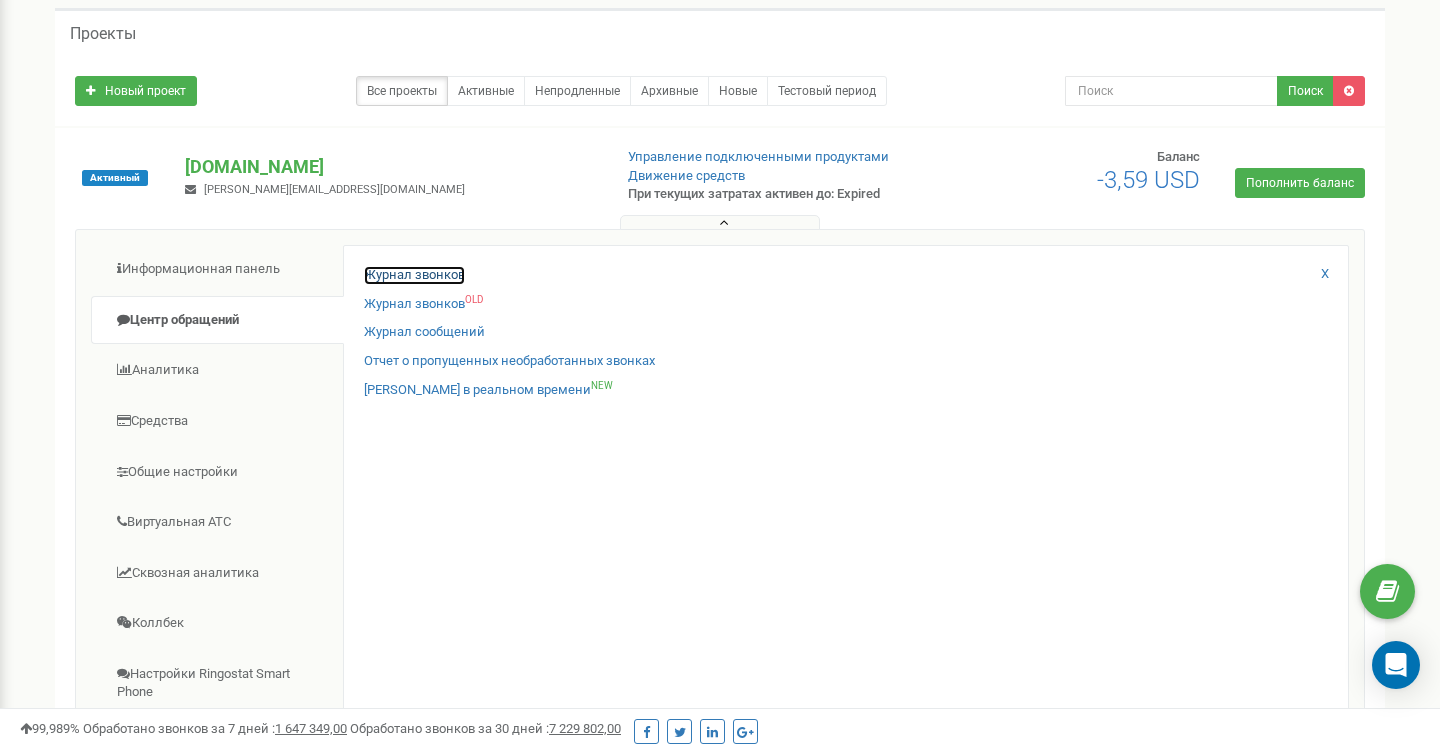 click on "Журнал звонков" at bounding box center [414, 275] 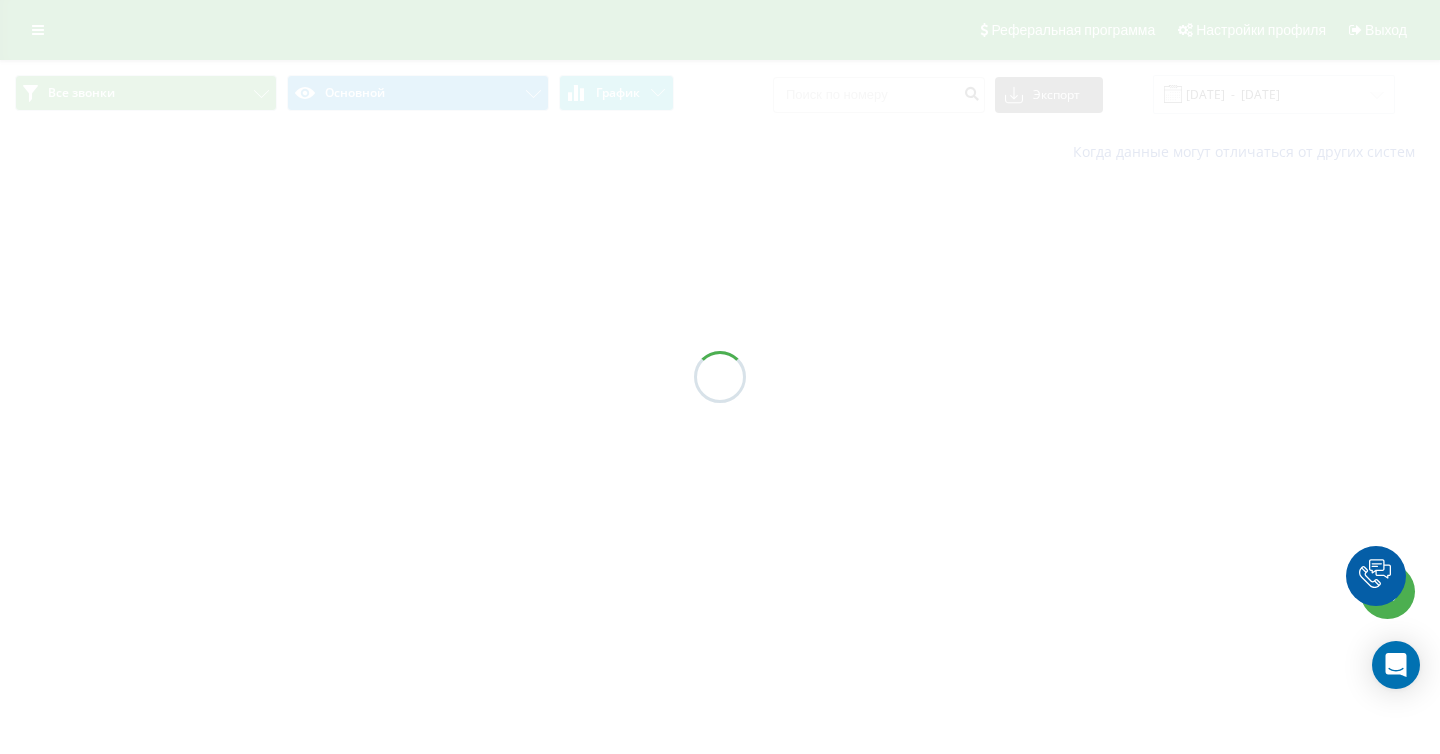 scroll, scrollTop: 0, scrollLeft: 0, axis: both 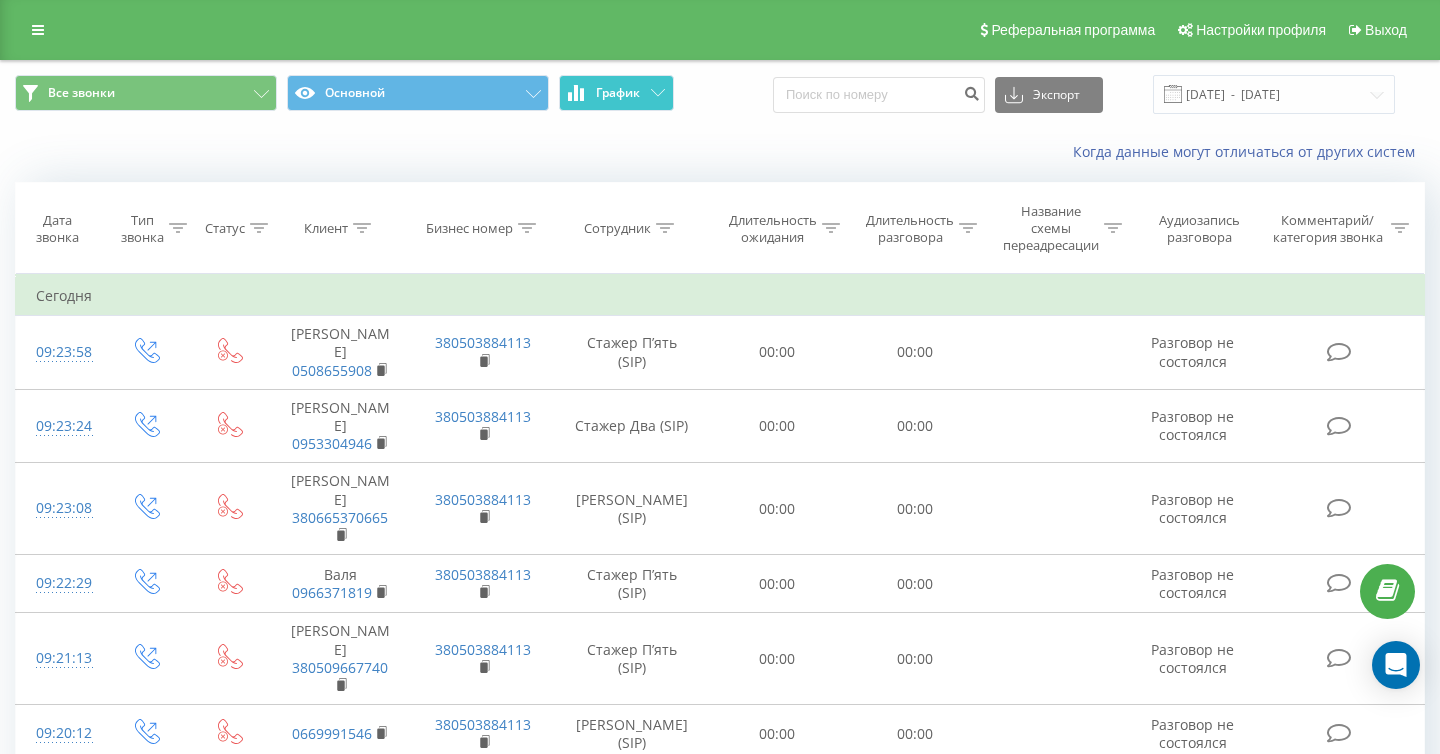 click on "График" at bounding box center [616, 93] 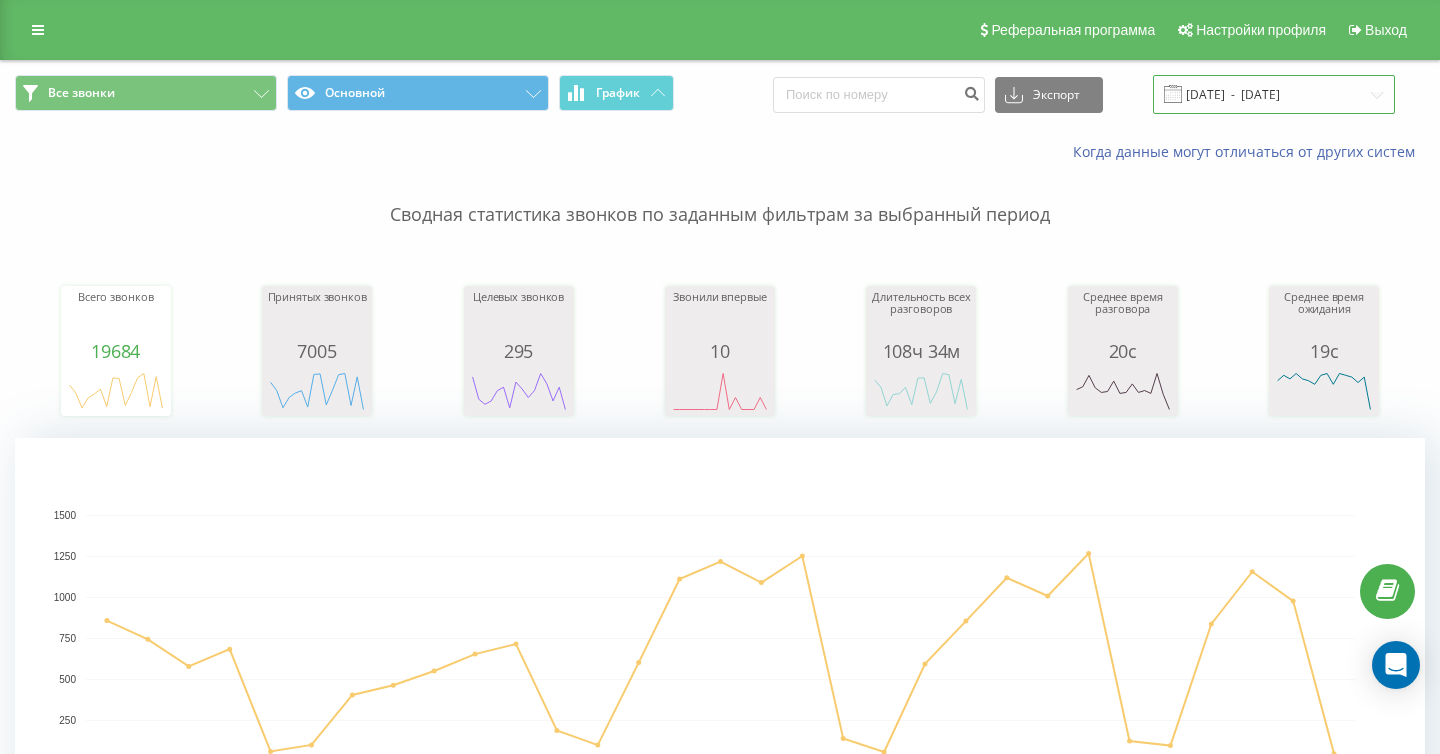 click on "10.06.2025  -  10.07.2025" at bounding box center [1274, 94] 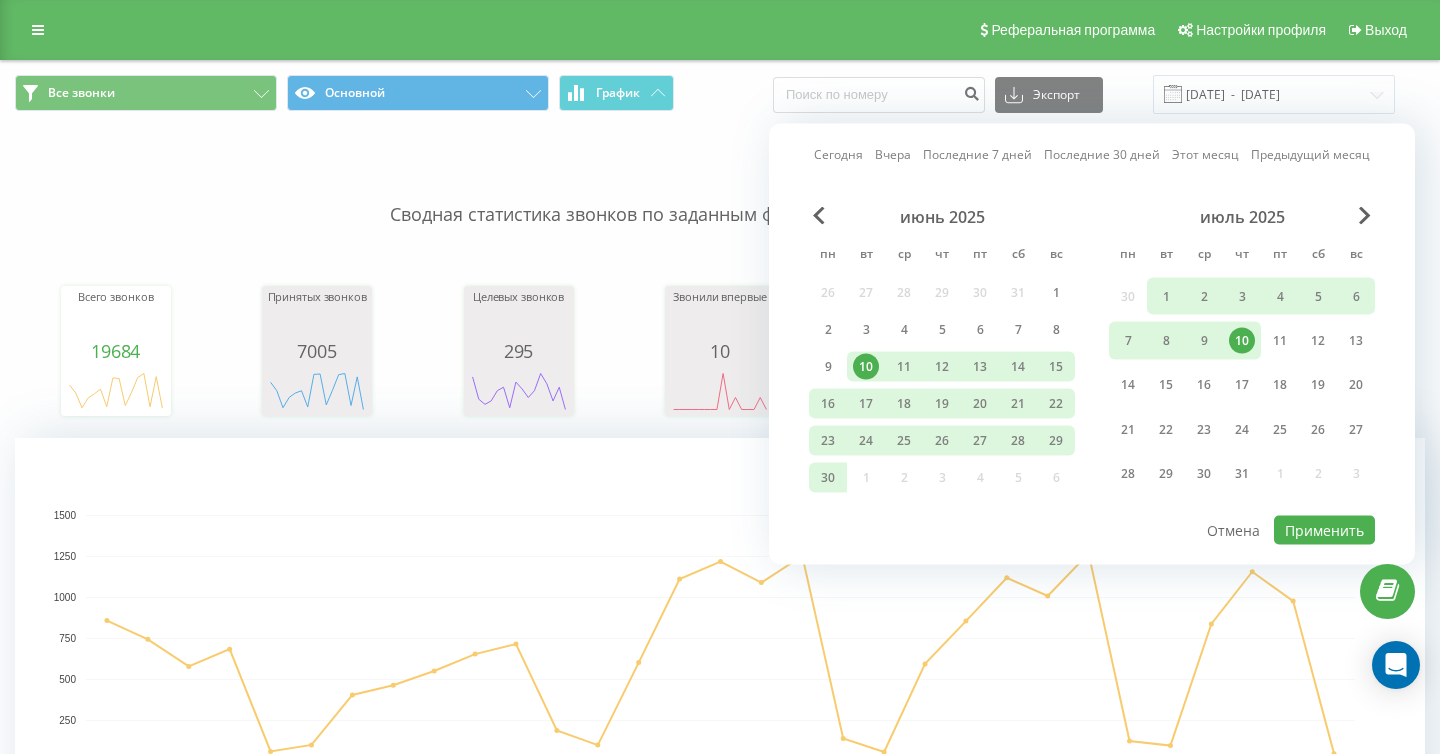 click on "10" at bounding box center [1242, 341] 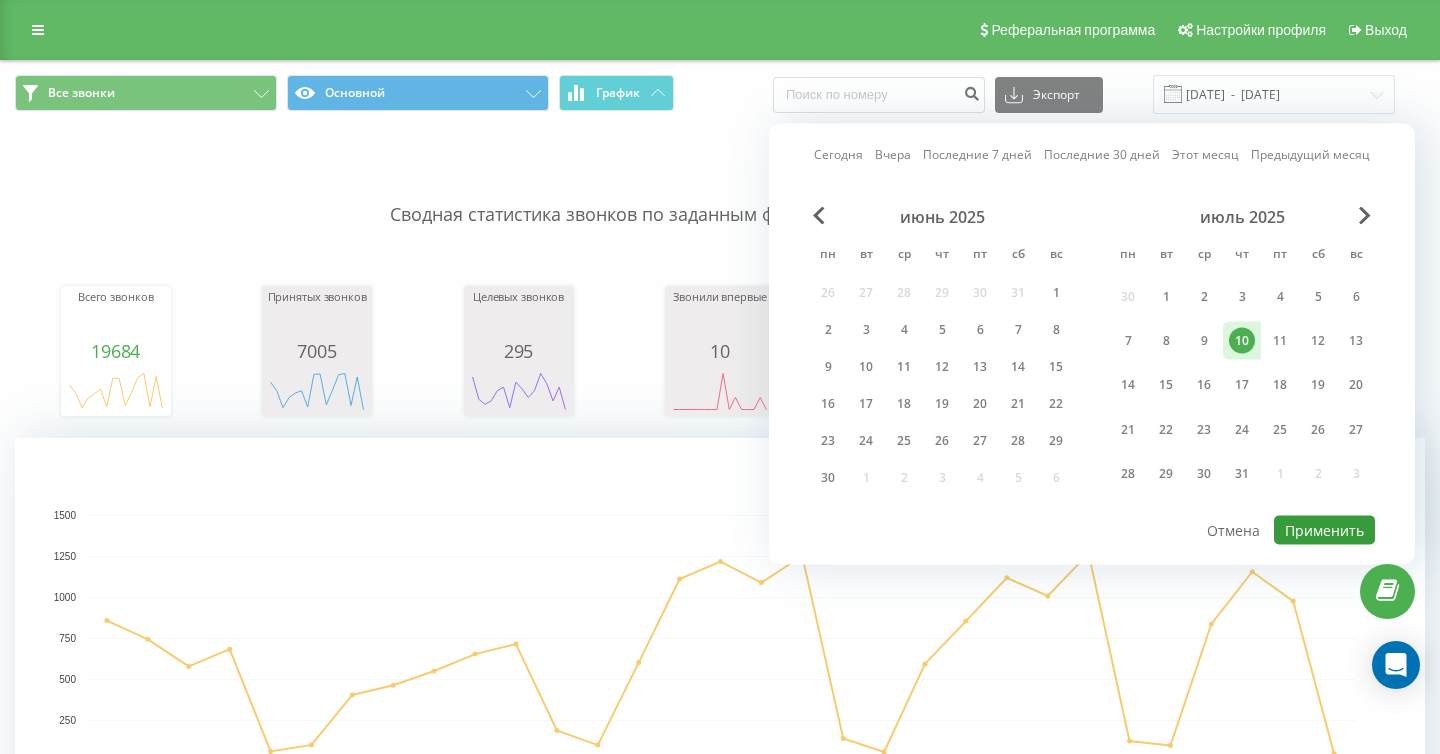 click on "Применить" at bounding box center (1324, 530) 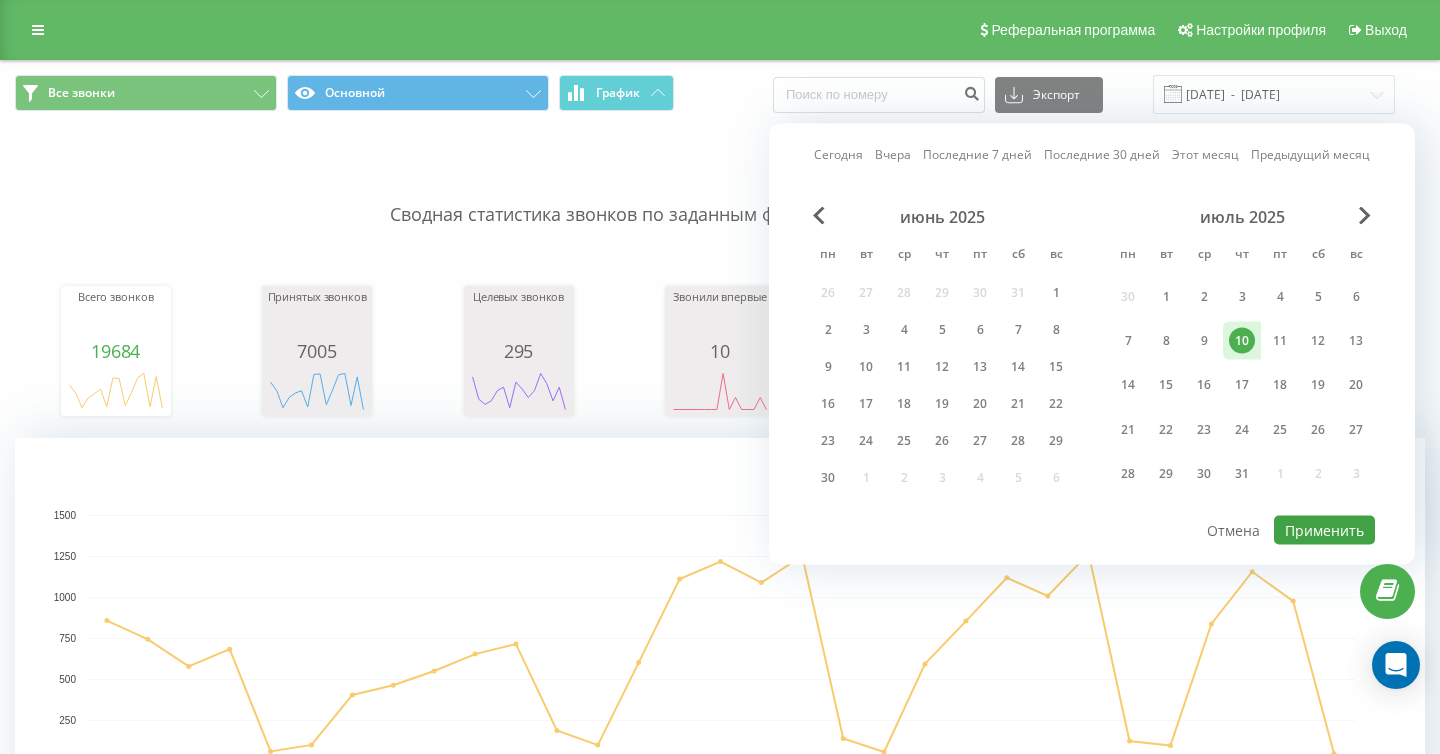 type on "10.07.2025  -  10.07.2025" 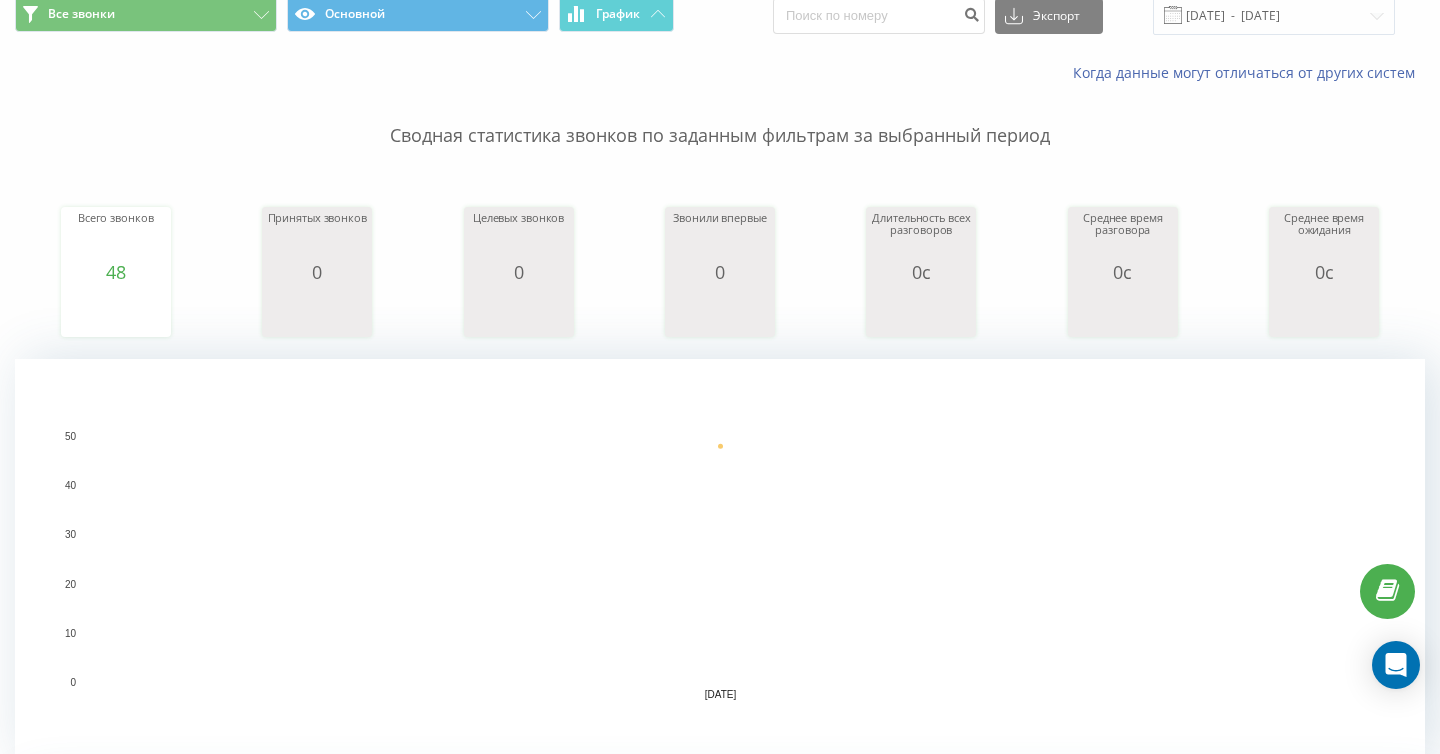 scroll, scrollTop: 0, scrollLeft: 0, axis: both 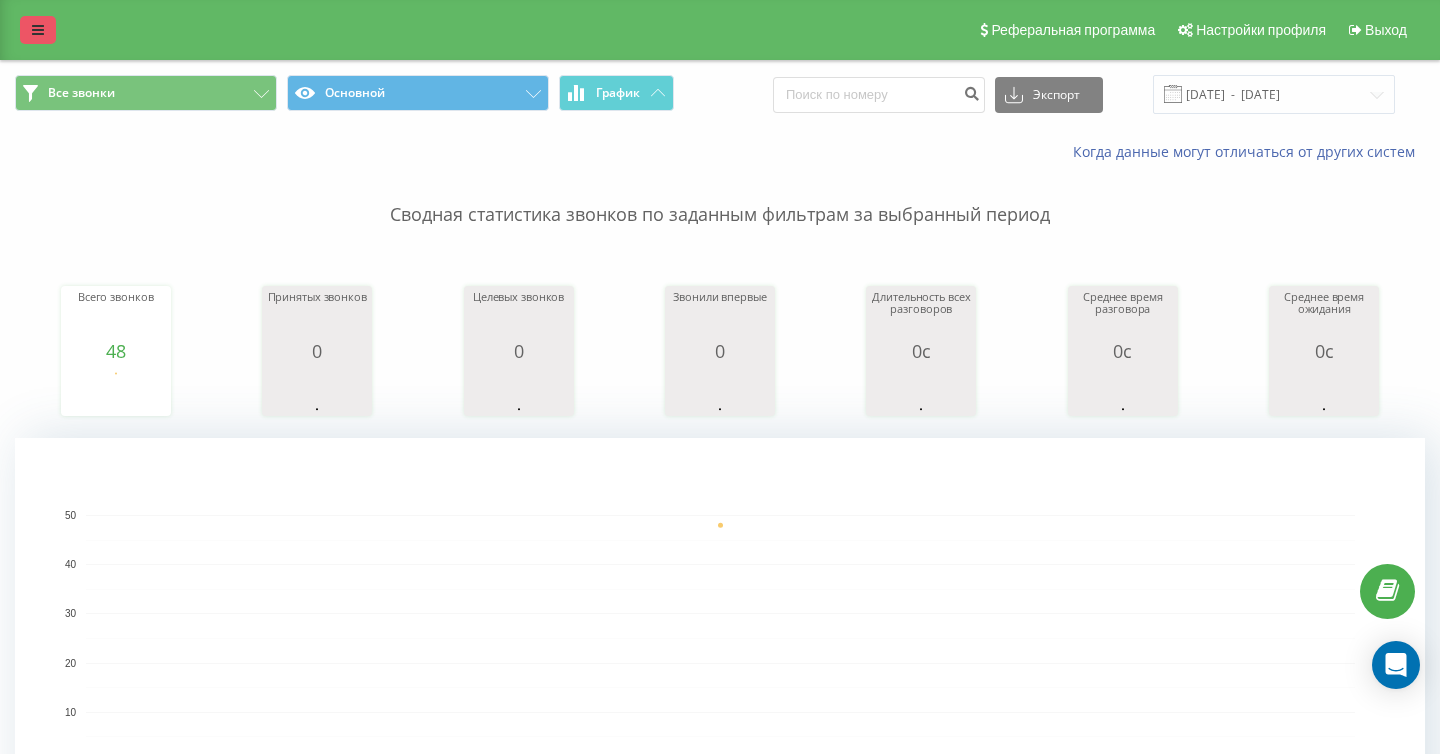 click at bounding box center (38, 30) 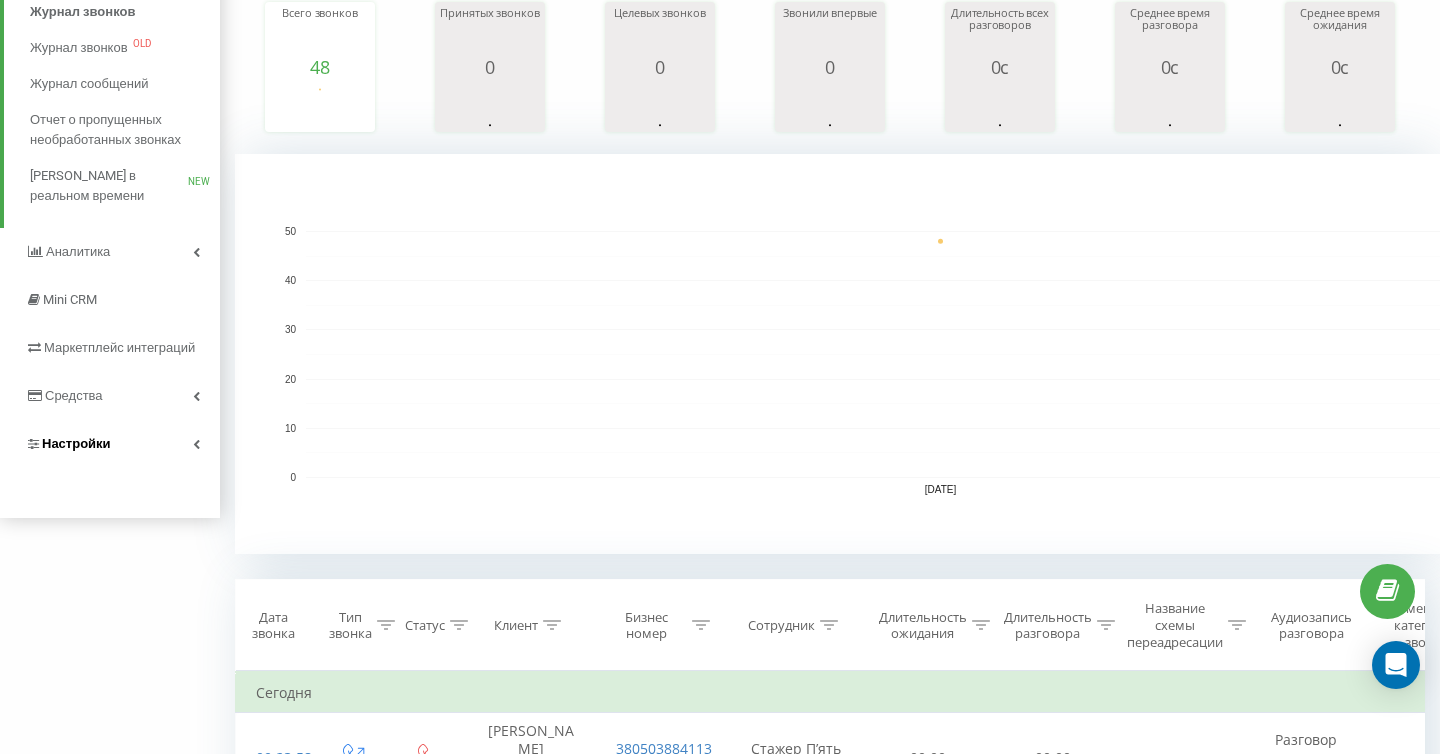 click on "Настройки" at bounding box center (110, 444) 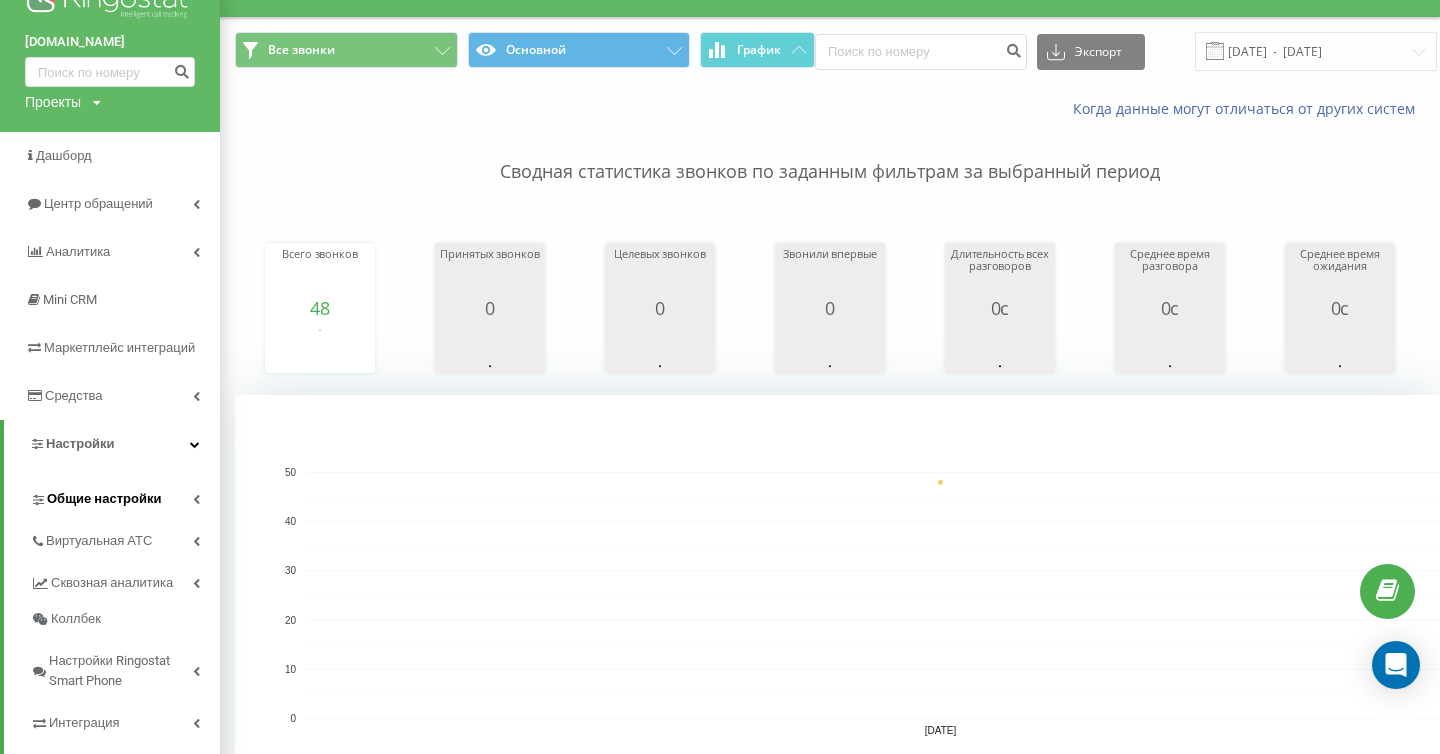click on "Общие настройки" at bounding box center [104, 499] 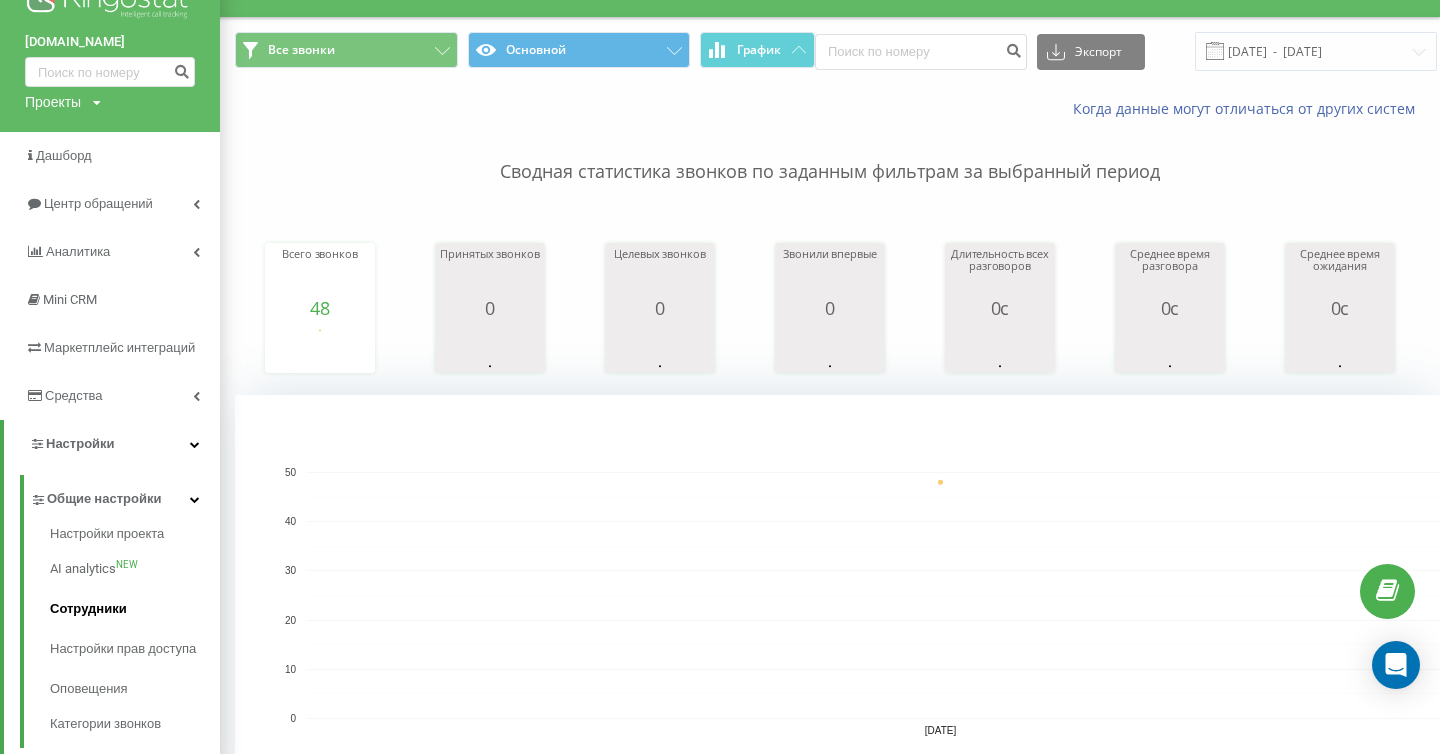 click on "Сотрудники" at bounding box center (135, 609) 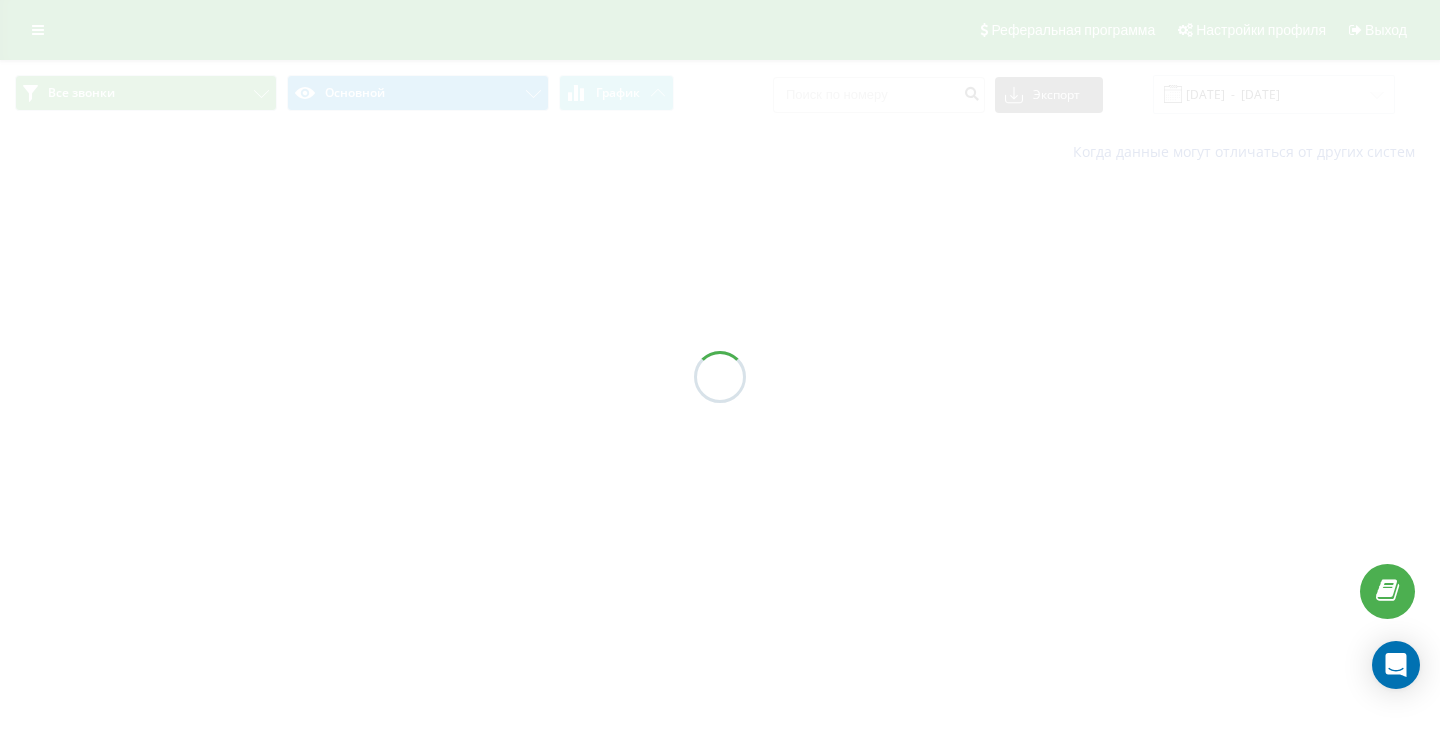 scroll, scrollTop: 0, scrollLeft: 0, axis: both 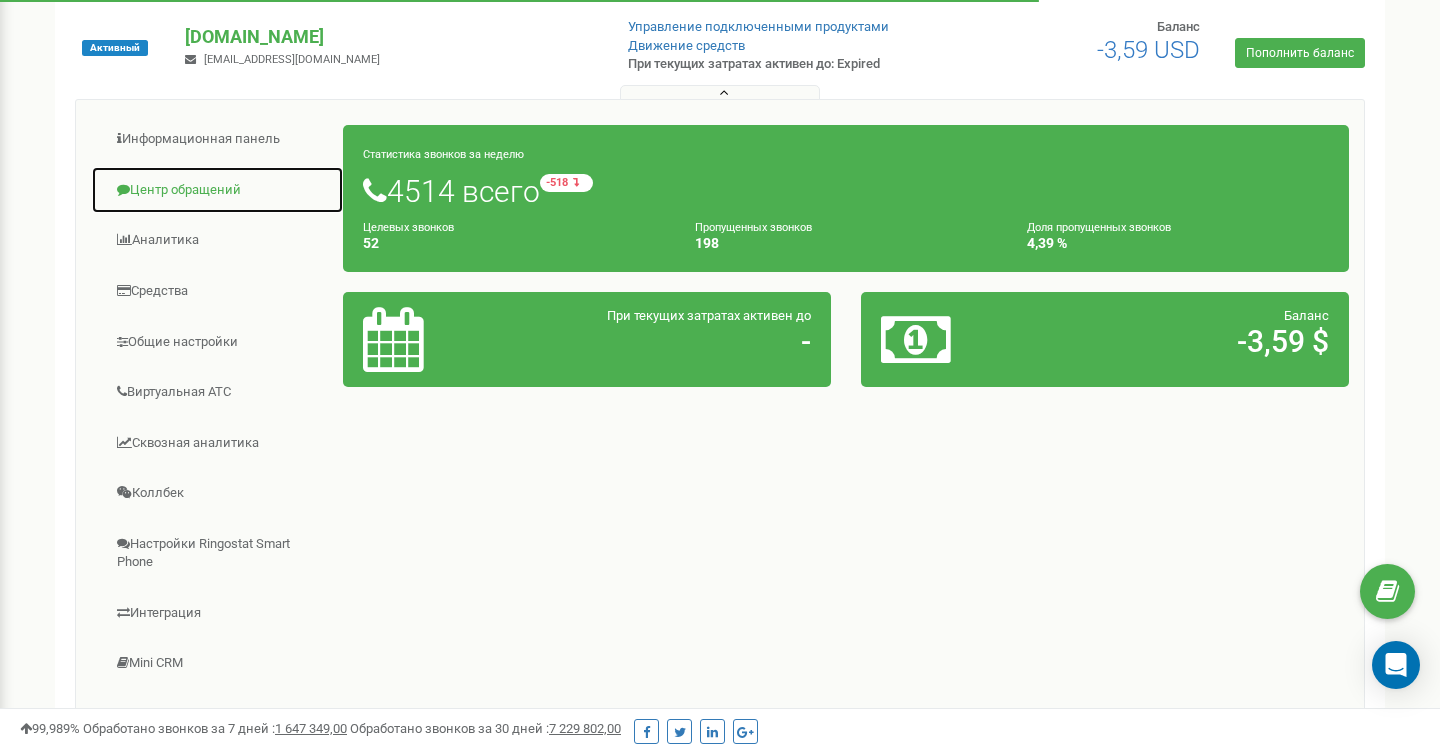 click on "Центр обращений" at bounding box center [217, 190] 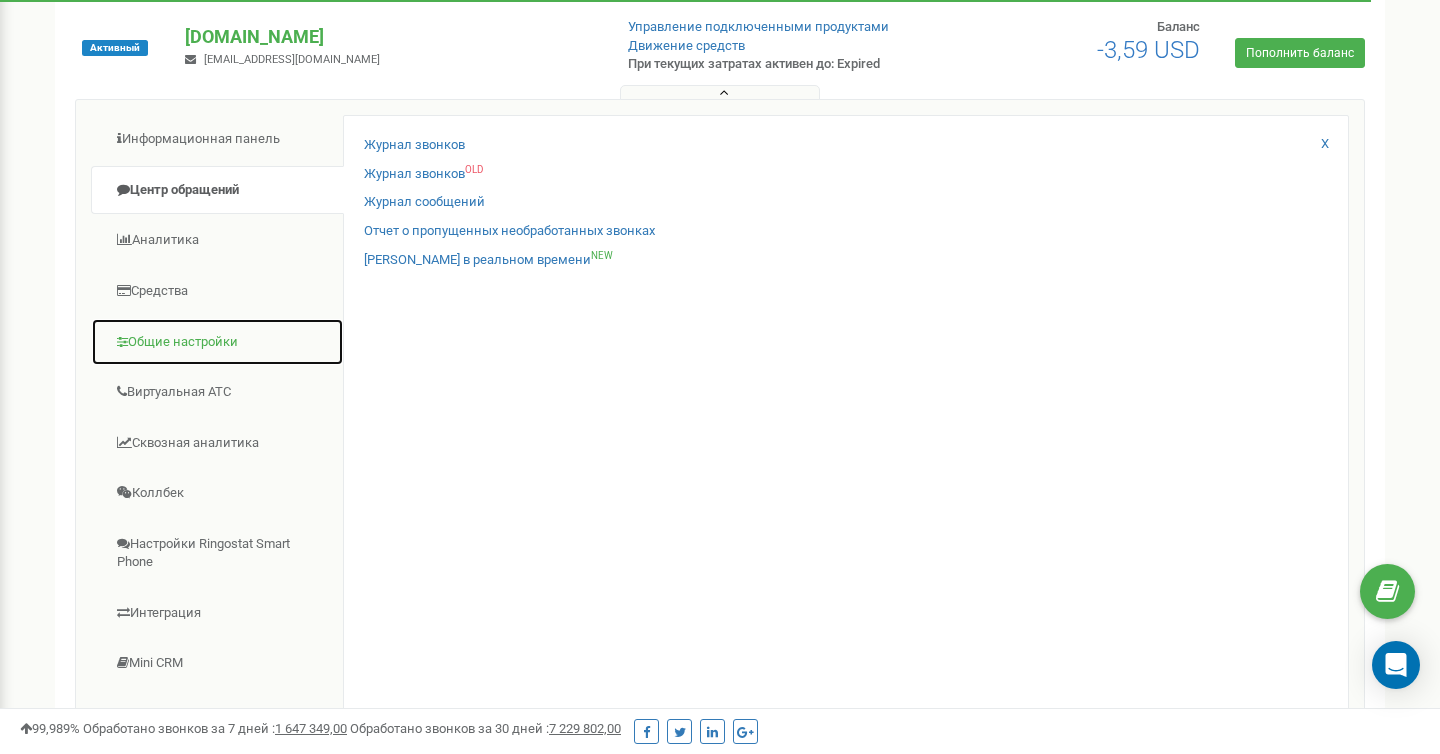 click on "Общие настройки" at bounding box center [217, 342] 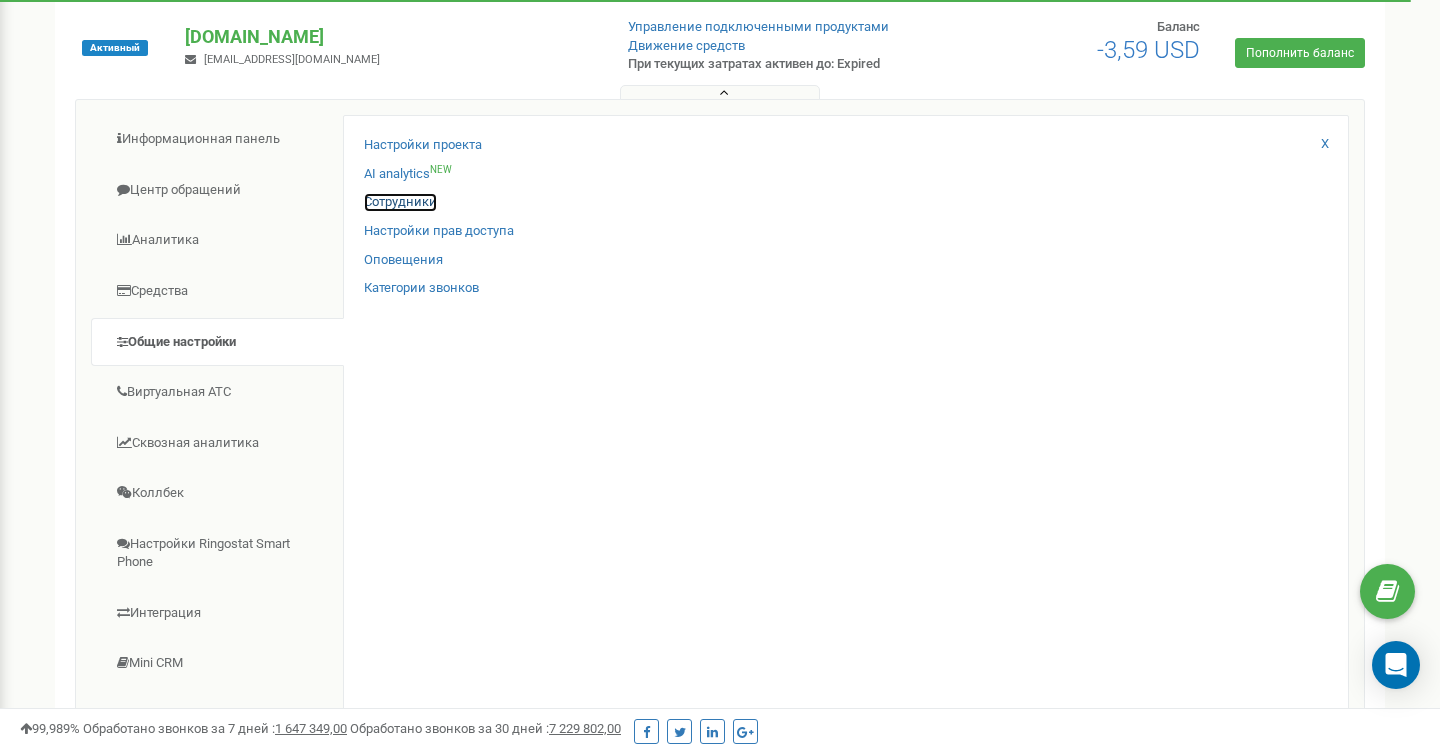 click on "Сотрудники" at bounding box center (400, 202) 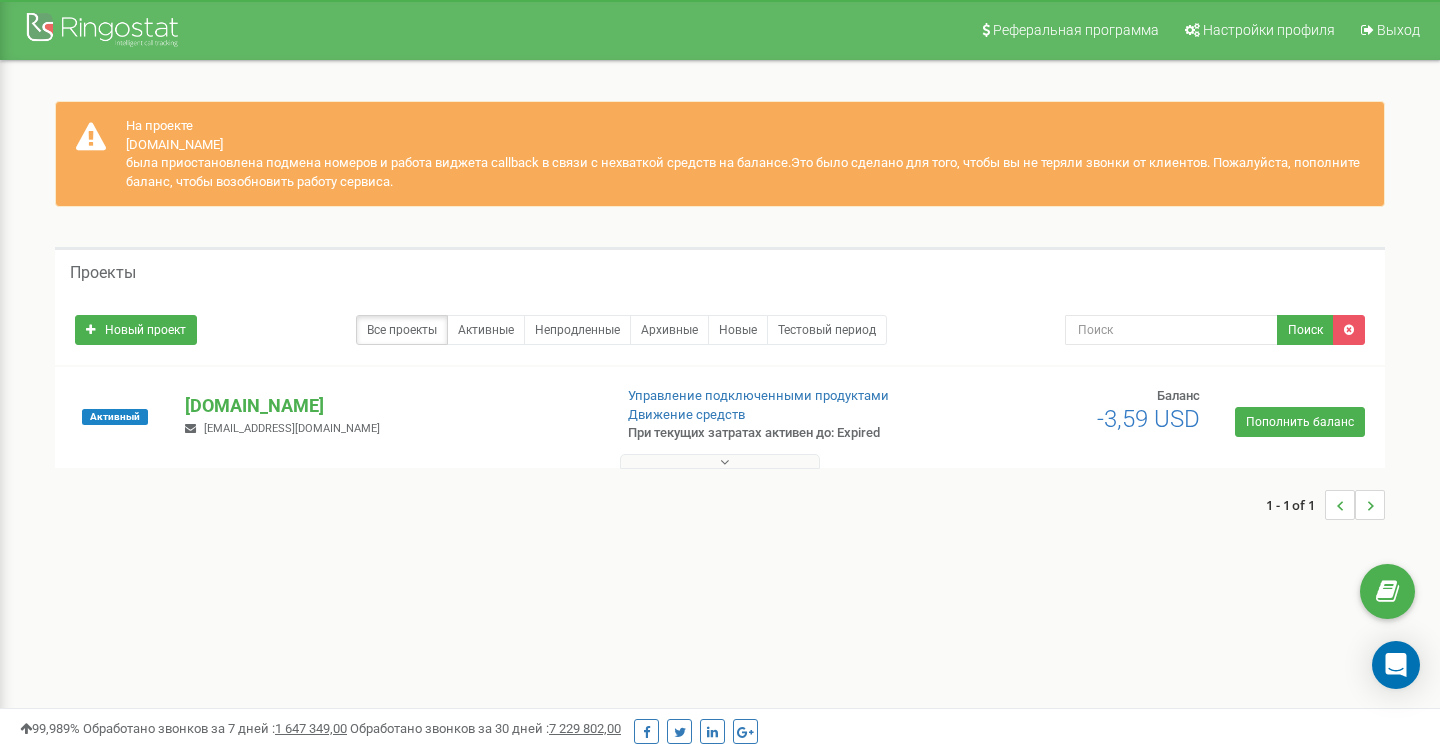 scroll, scrollTop: 0, scrollLeft: 0, axis: both 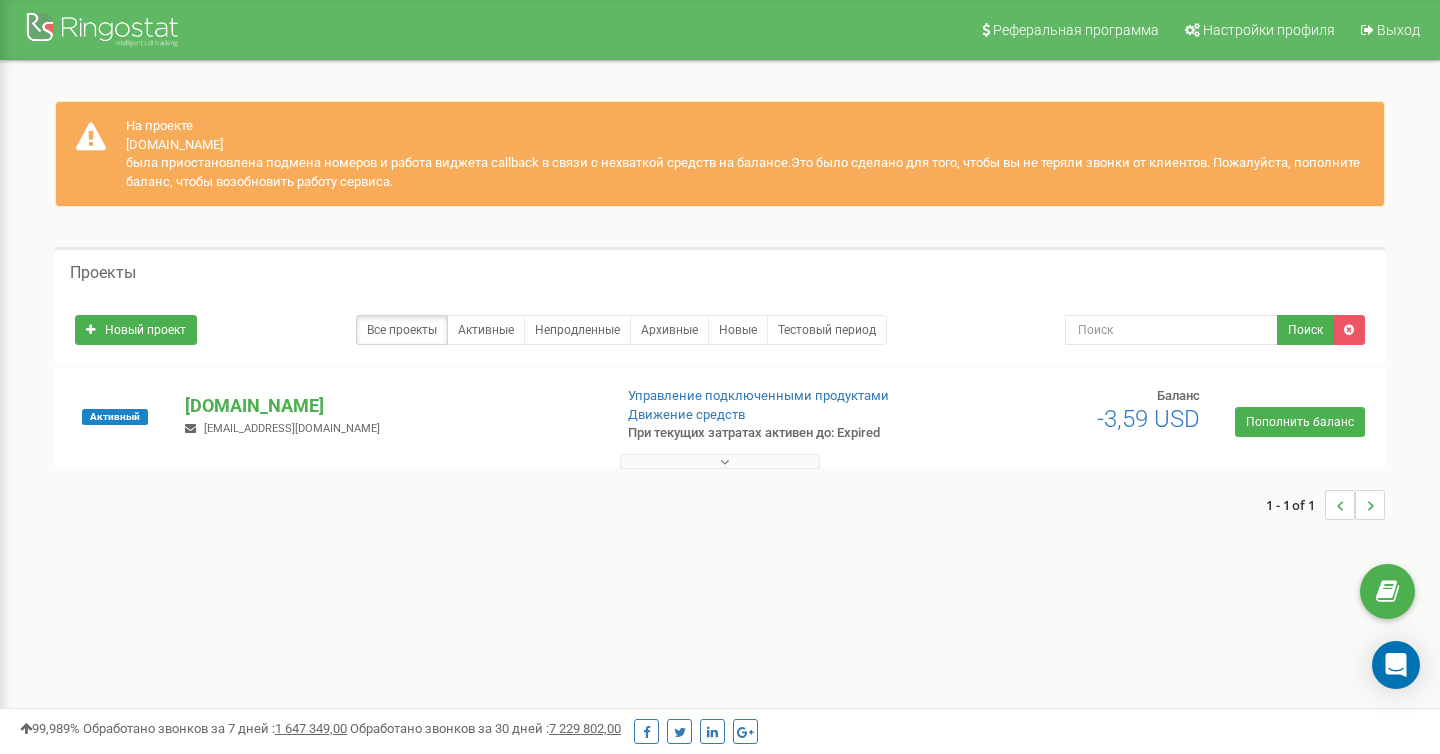 click at bounding box center [720, 461] 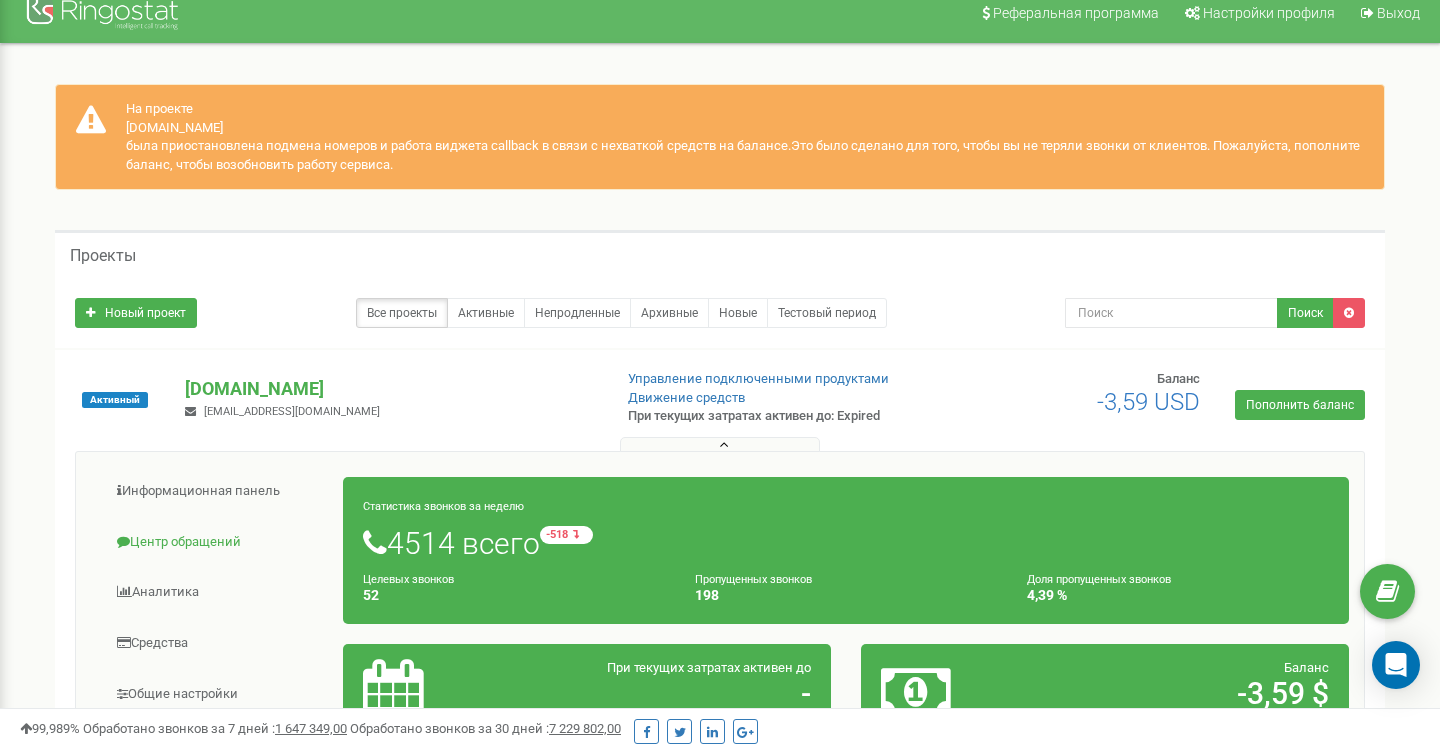 scroll, scrollTop: 0, scrollLeft: 0, axis: both 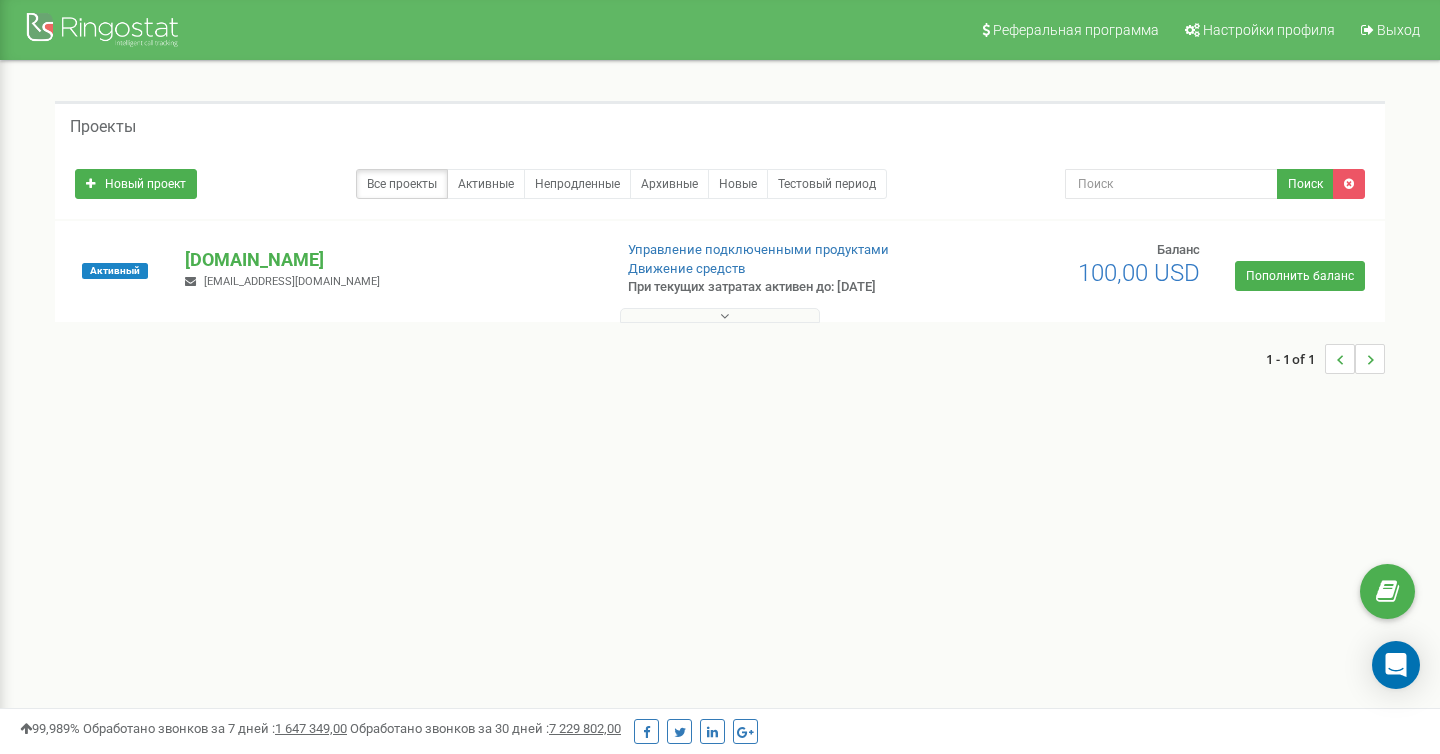 click on "1 - 1 of 1" at bounding box center [720, 359] 